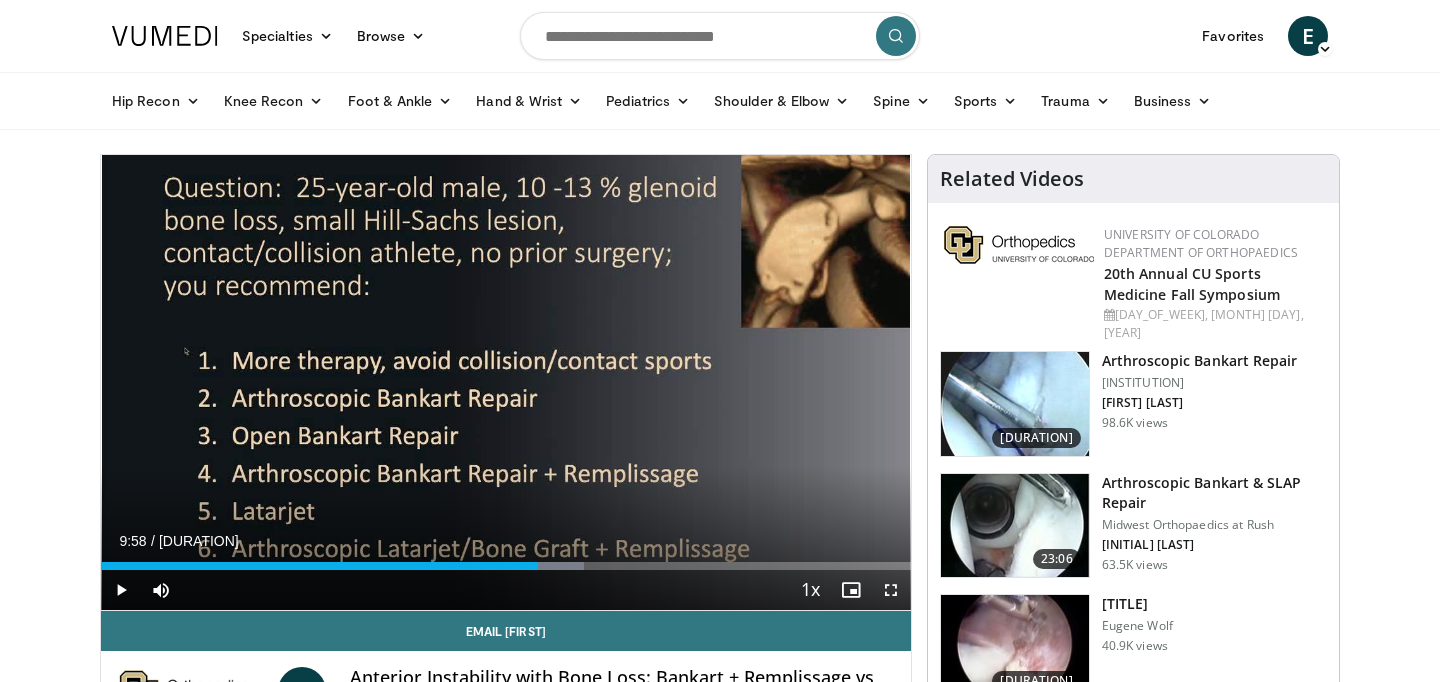 scroll, scrollTop: 0, scrollLeft: 0, axis: both 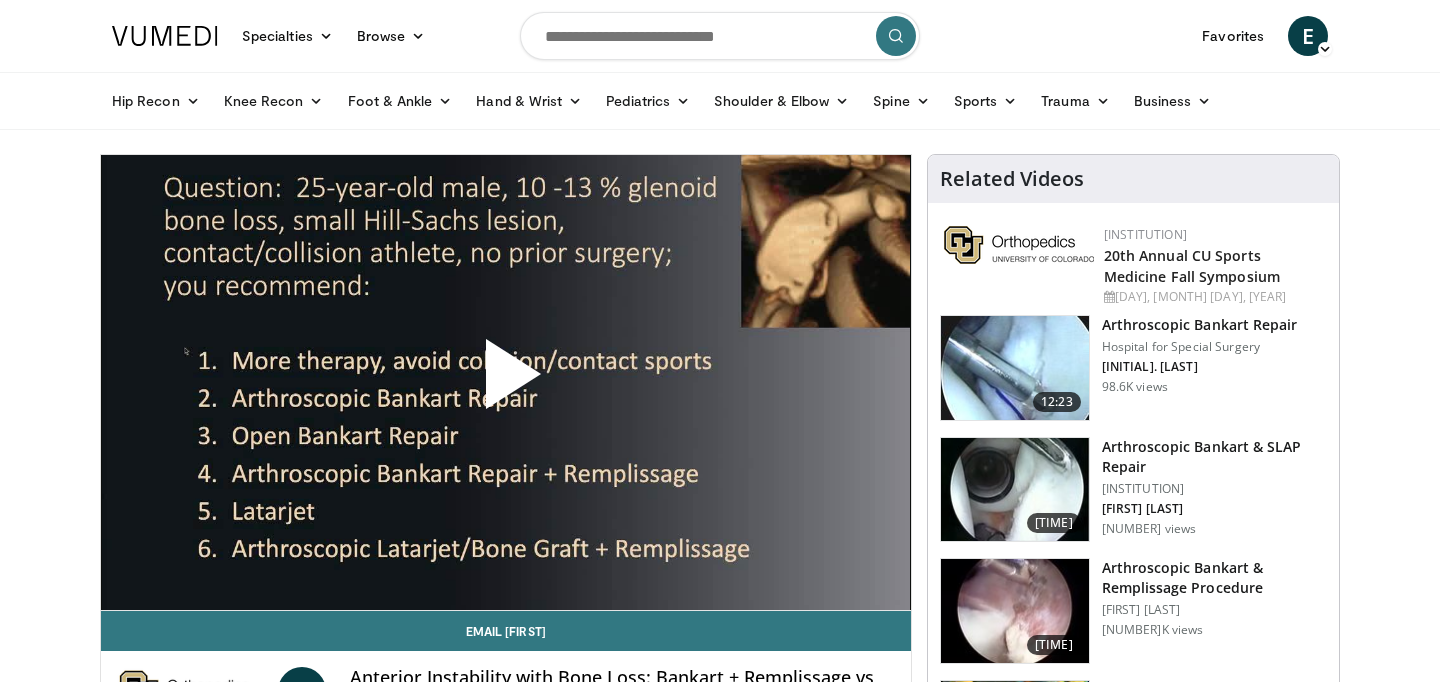 click at bounding box center [506, 382] 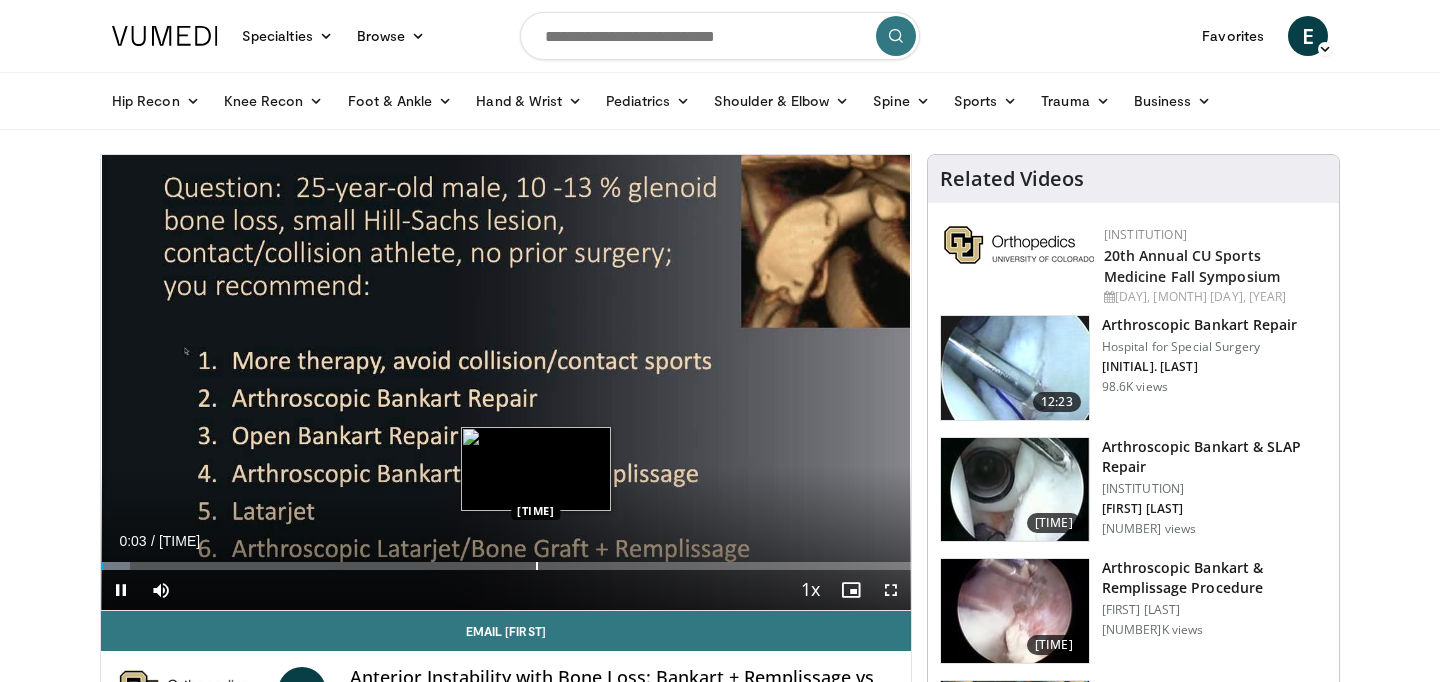 click at bounding box center (537, 566) 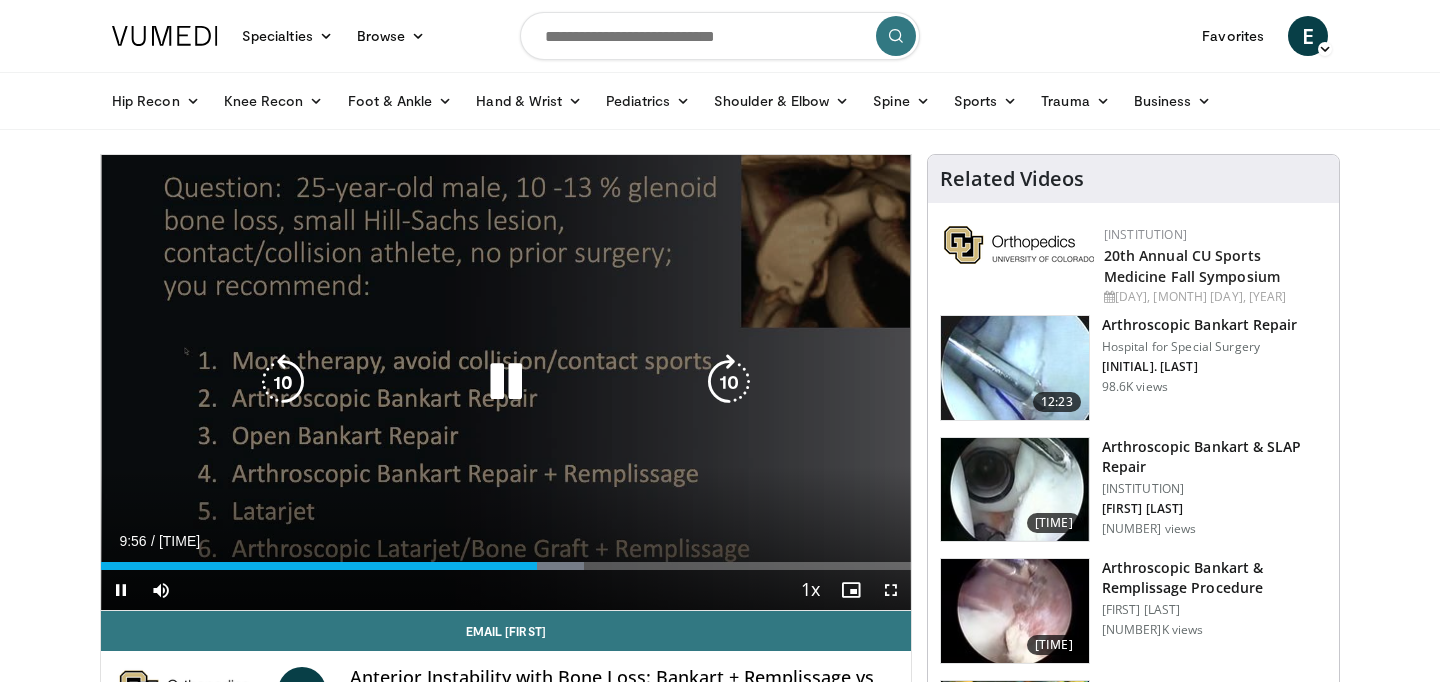 click at bounding box center [506, 382] 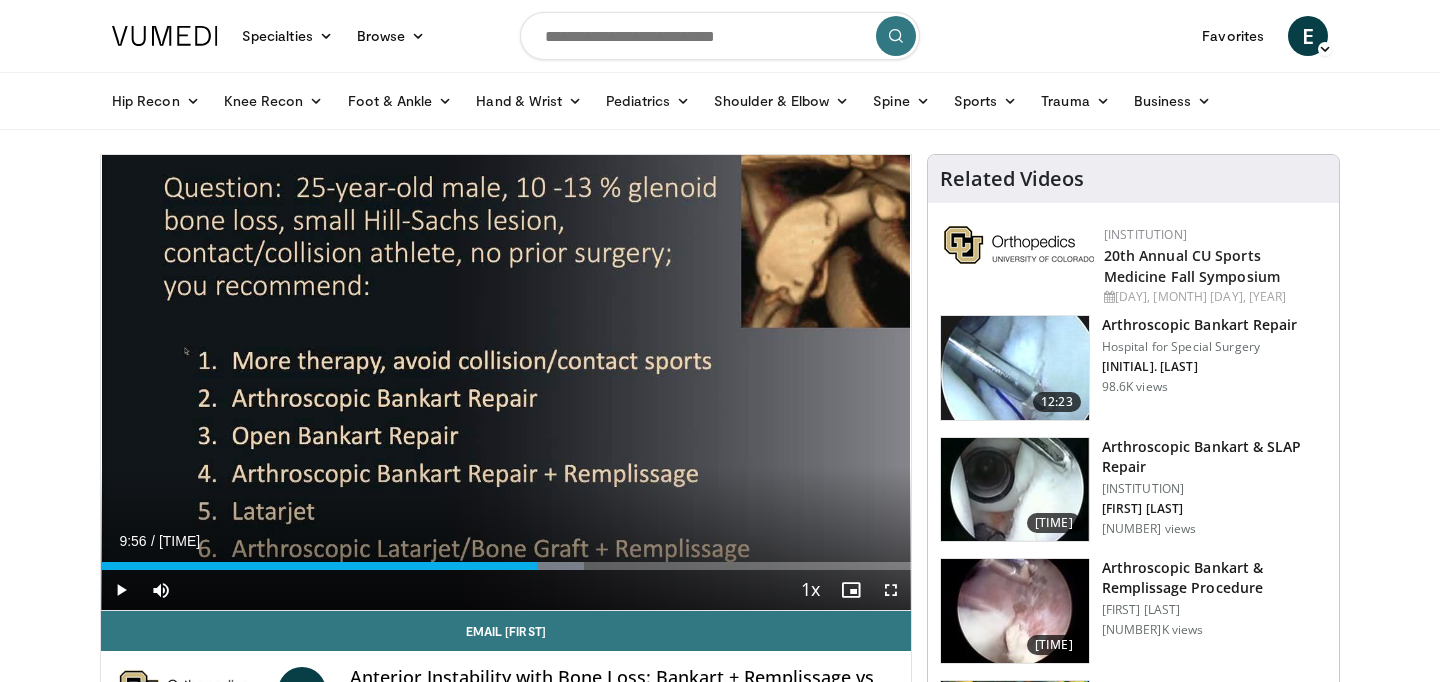 click on "Specialties
Adult & Family Medicine
Allergy, Asthma, Immunology
Anesthesiology
Cardiology
Dental
Dermatology
Endocrinology
Gastroenterology & Hepatology
General Surgery
Hematology & Oncology
Infectious Disease
Nephrology
Neurology
Neurosurgery
Obstetrics & Gynecology
Ophthalmology
Oral Maxillofacial
Orthopaedics
Otolaryngology
Pediatrics
Plastic Surgery
Podiatry
Psychiatry
Pulmonology
Radiation Oncology
Radiology
Rheumatology
Urology" at bounding box center (720, 1515) 